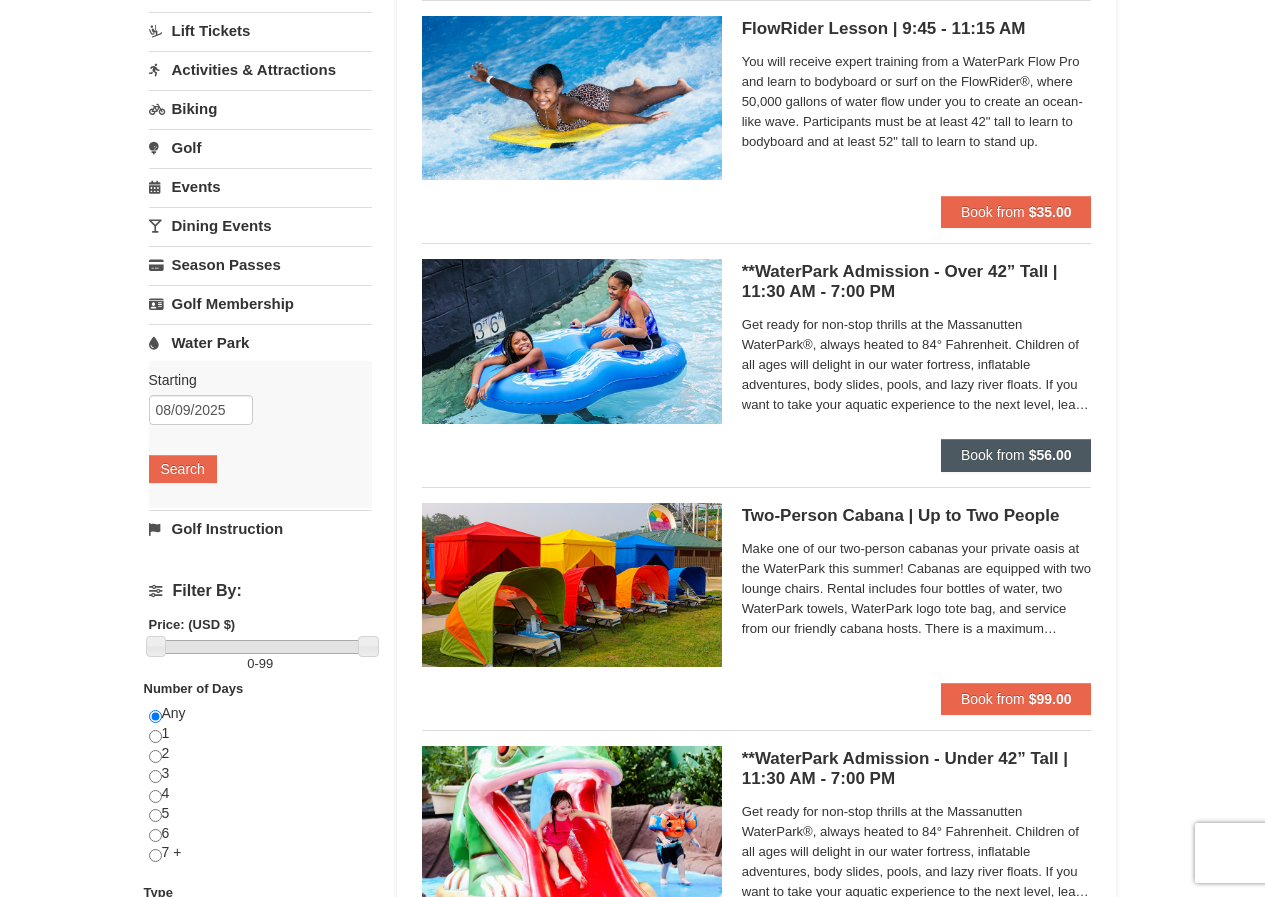 scroll, scrollTop: 200, scrollLeft: 0, axis: vertical 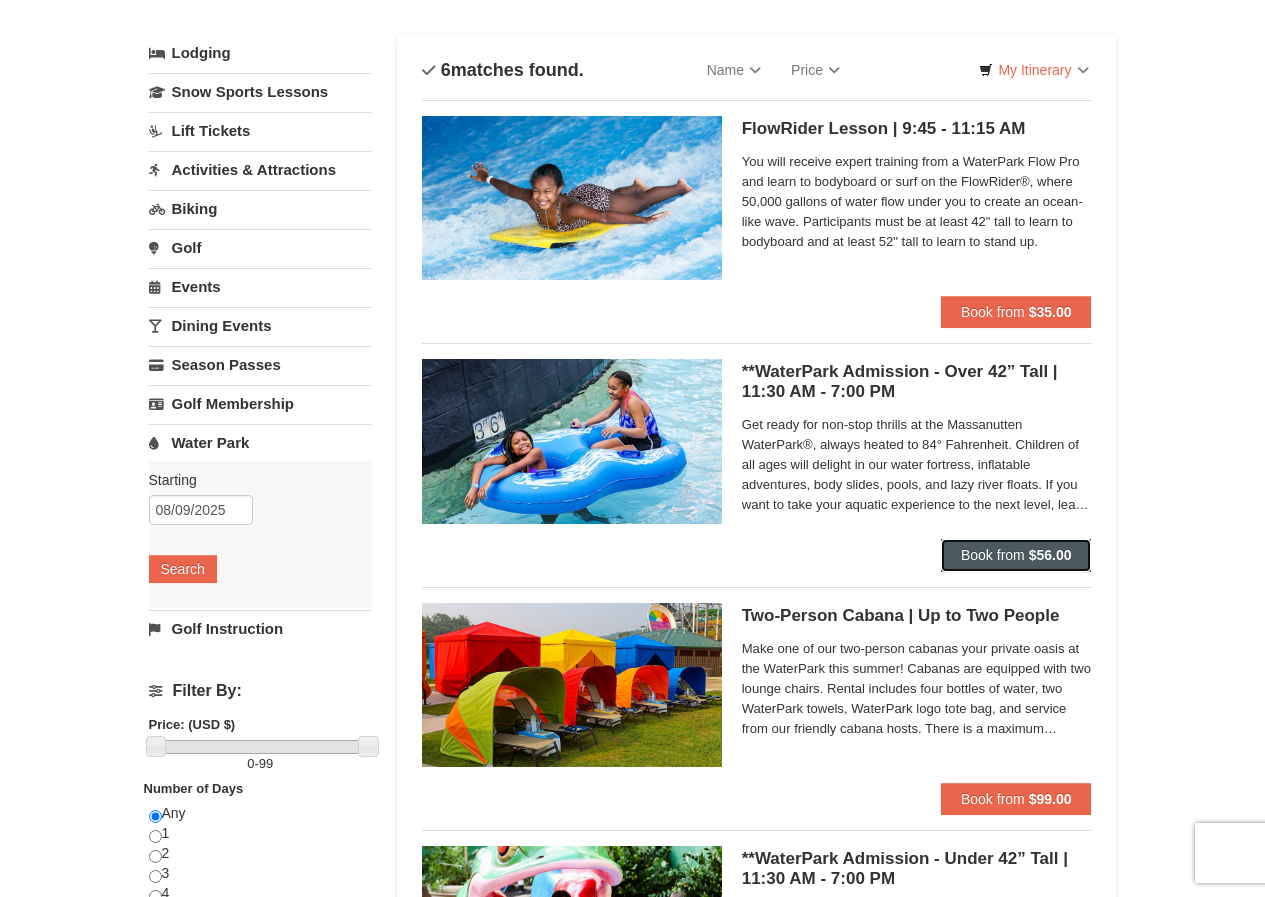 click on "Book from" at bounding box center [993, 555] 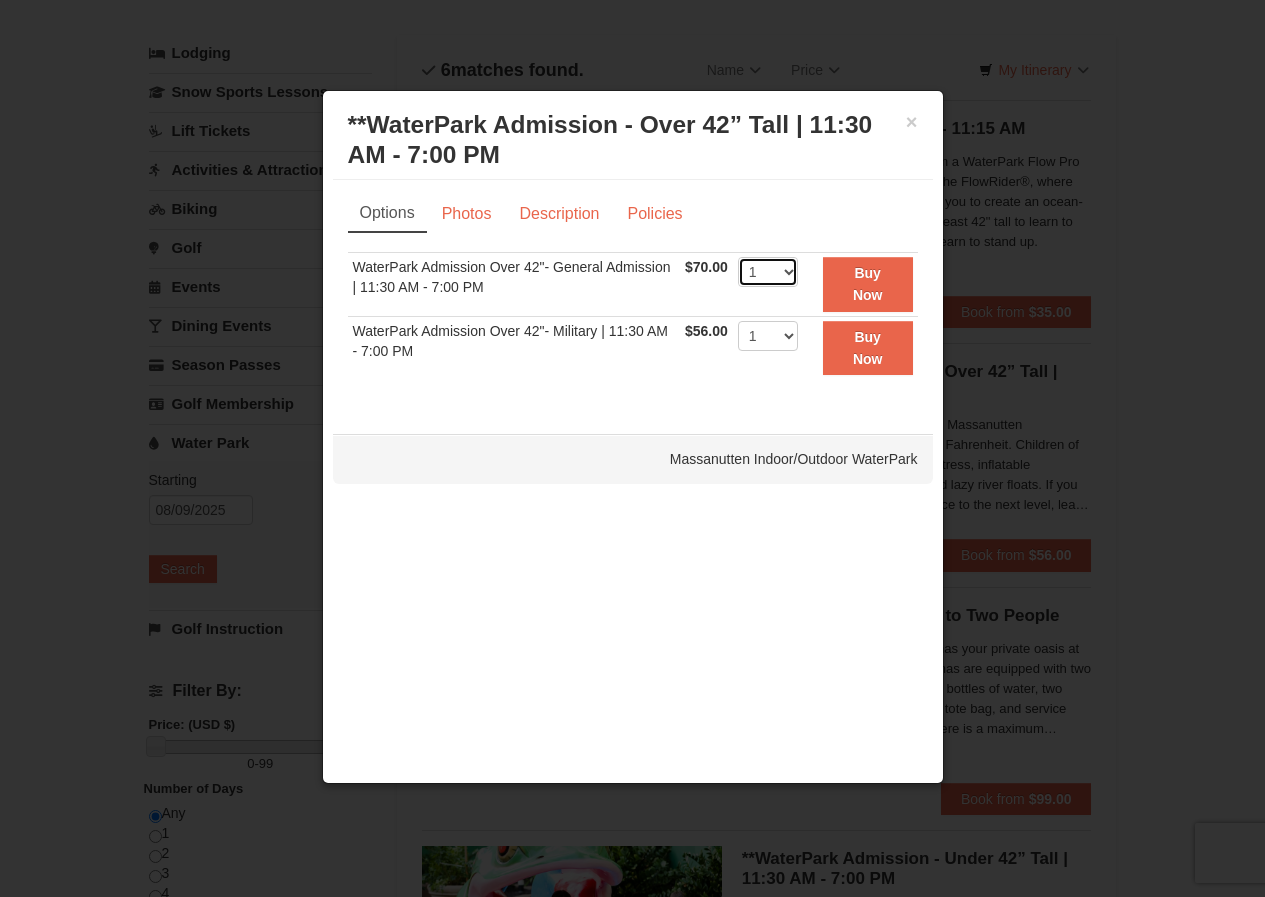 click on "1
2
3
4
5
6
7
8
9
10
11
12
13
14
15
16
17
18
19
20
21 22" at bounding box center (768, 272) 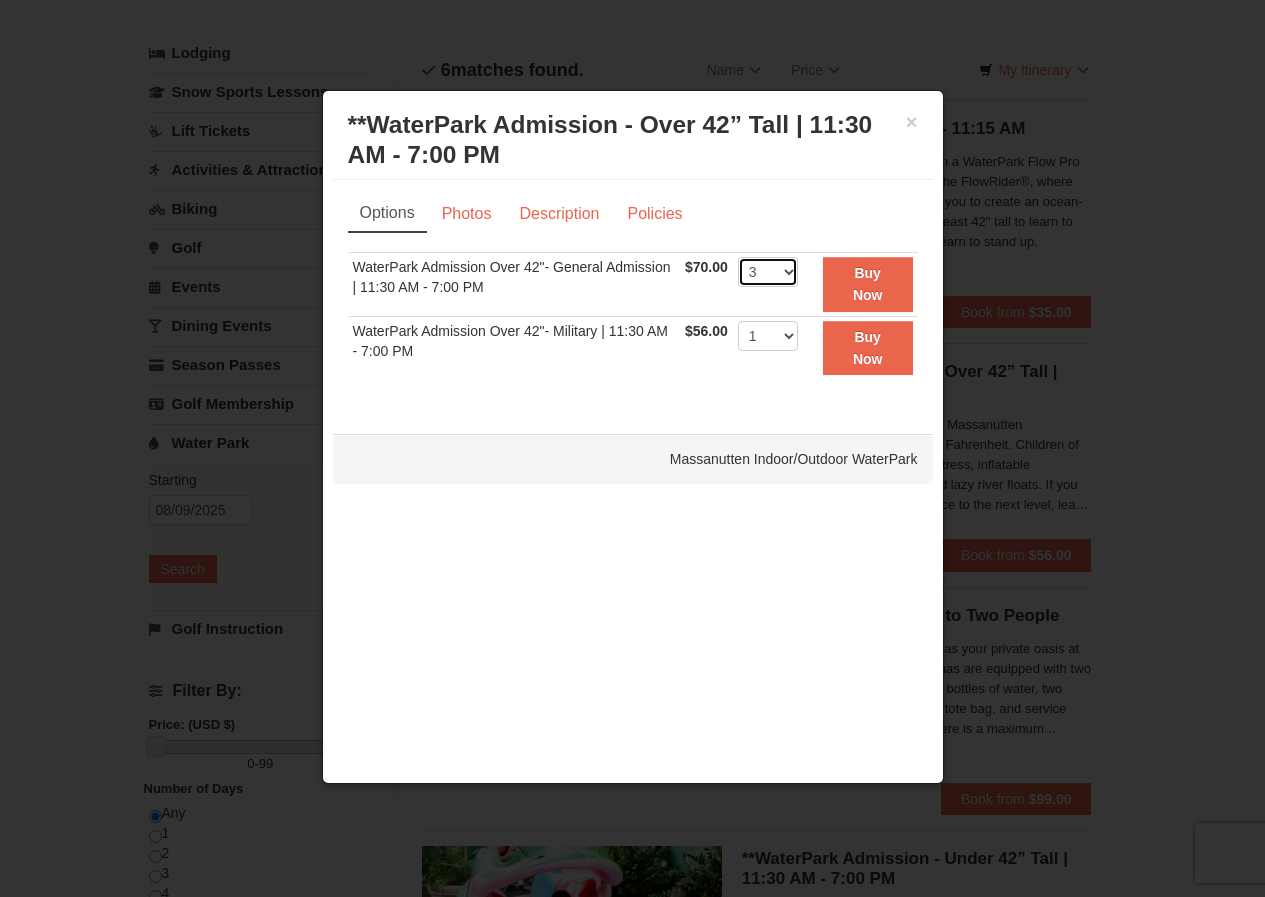 click on "1
2
3
4
5
6
7
8
9
10
11
12
13
14
15
16
17
18
19
20
21 22" at bounding box center [768, 272] 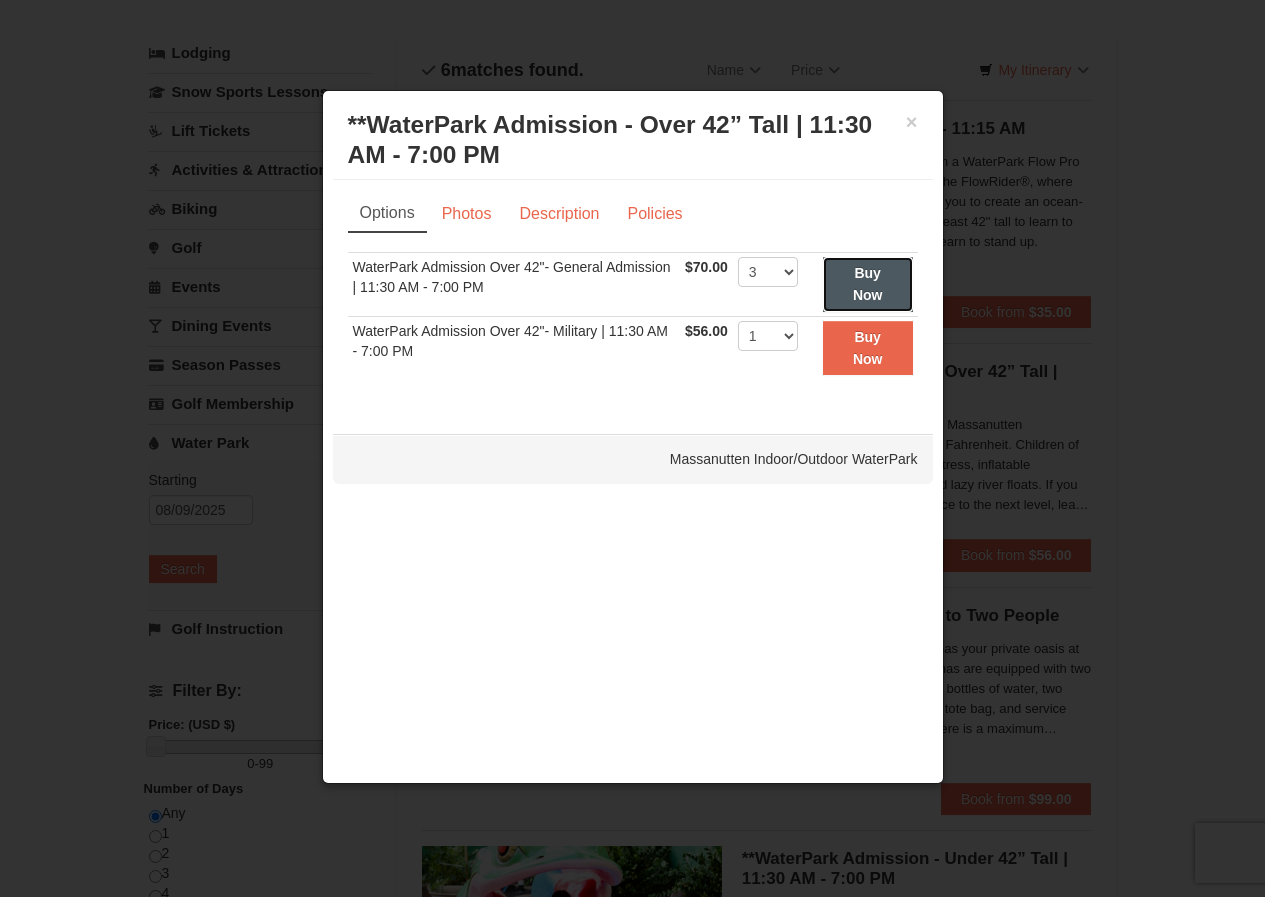 click on "Buy Now" at bounding box center (868, 284) 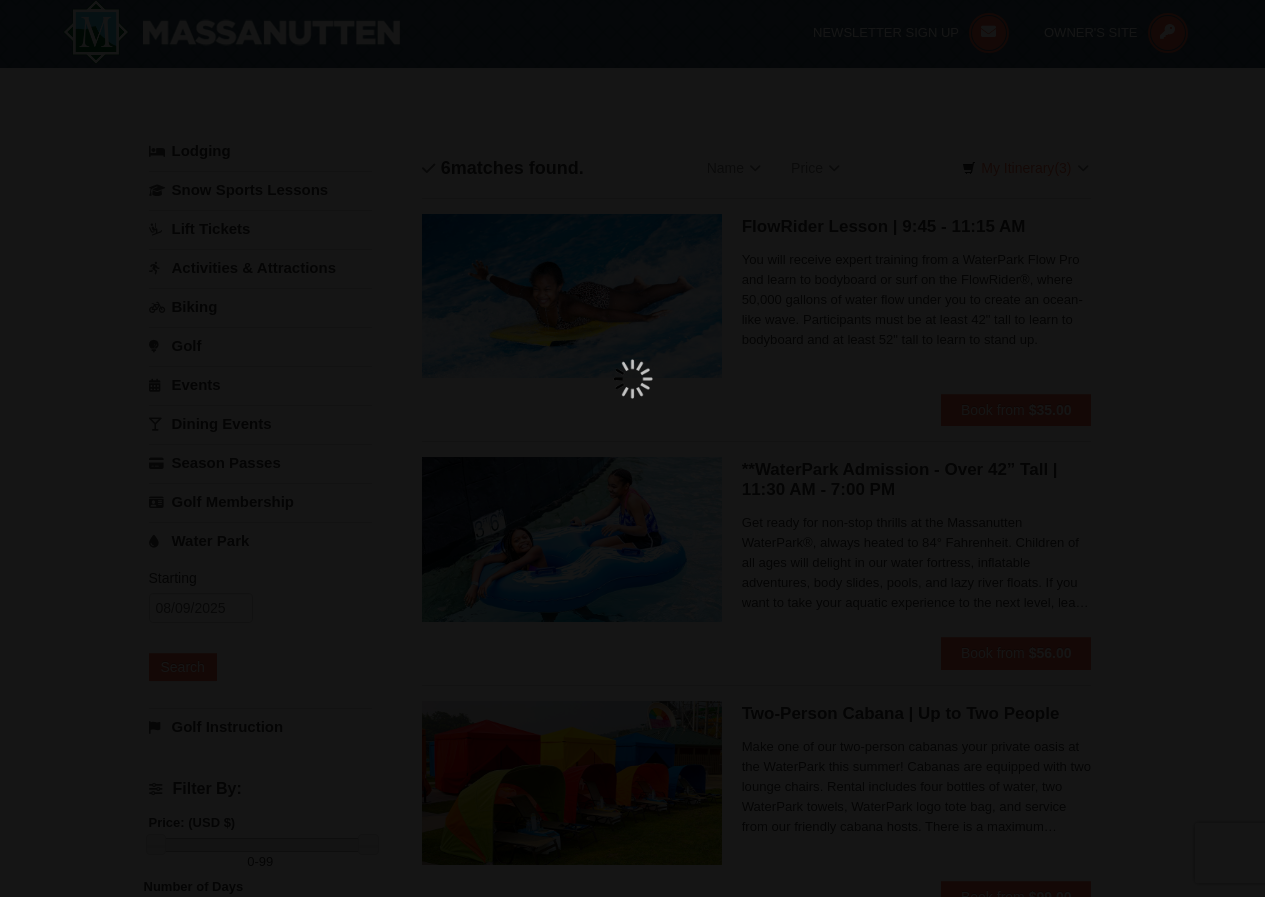 scroll, scrollTop: 6, scrollLeft: 0, axis: vertical 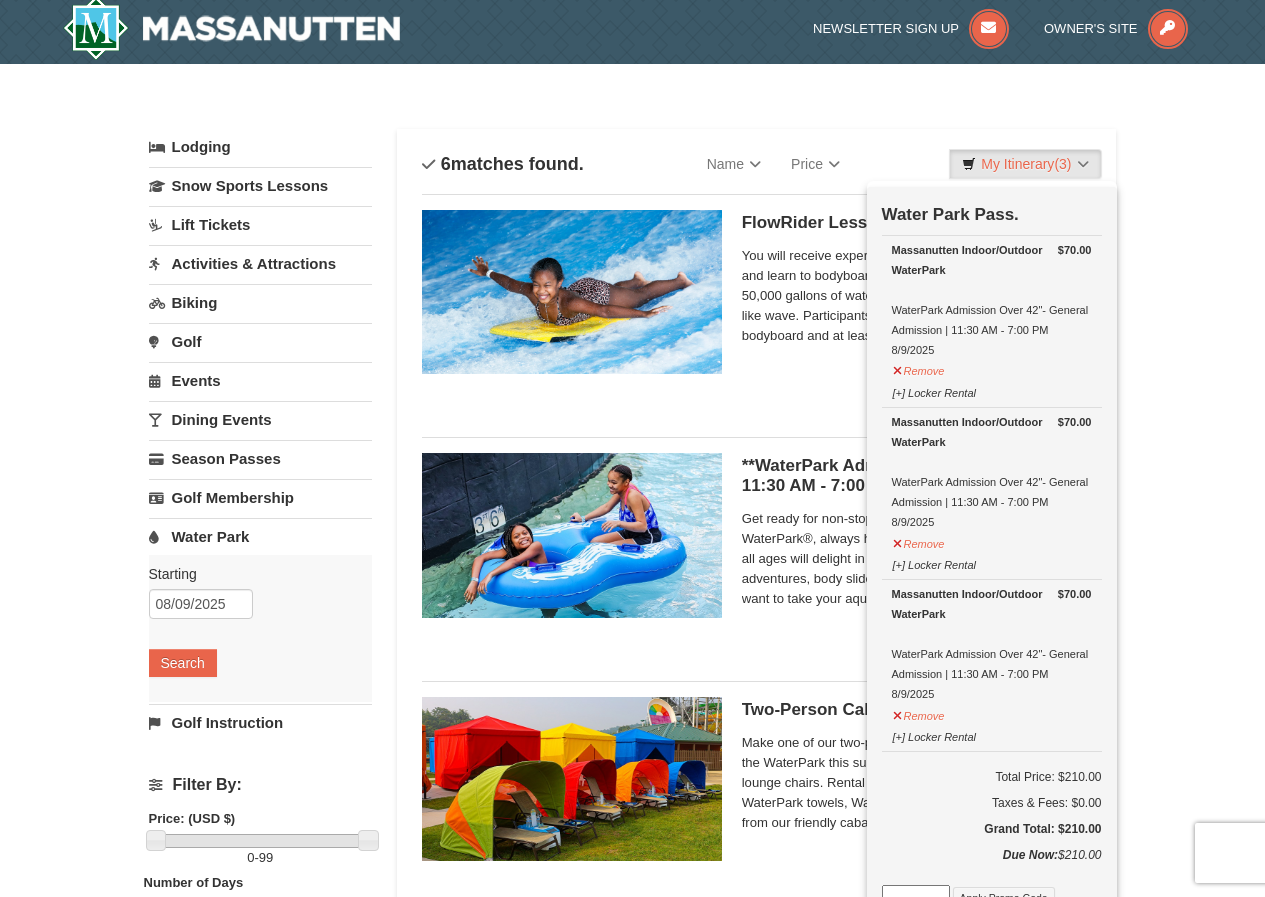 click on "×
Categories
List
Filter
My Itinerary (3)
Check Out Now
Water Park Pass.
$70.00
Massanutten Indoor/Outdoor WaterPark
WaterPark Admission Over 42"- General Admission | 11:30 AM - 7:00 PM
8/9/2025
$70.00" at bounding box center (632, 886) 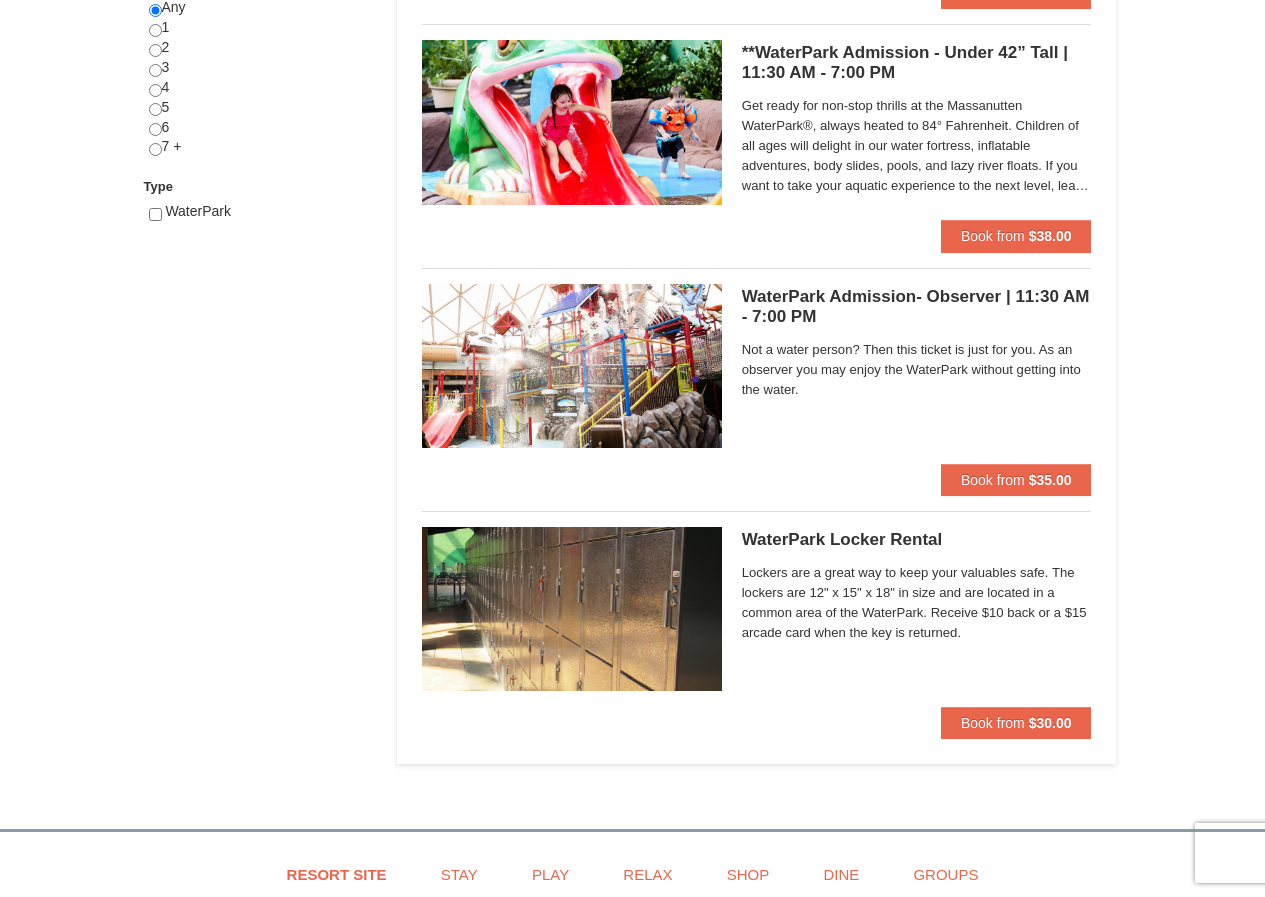 scroll, scrollTop: 1106, scrollLeft: 0, axis: vertical 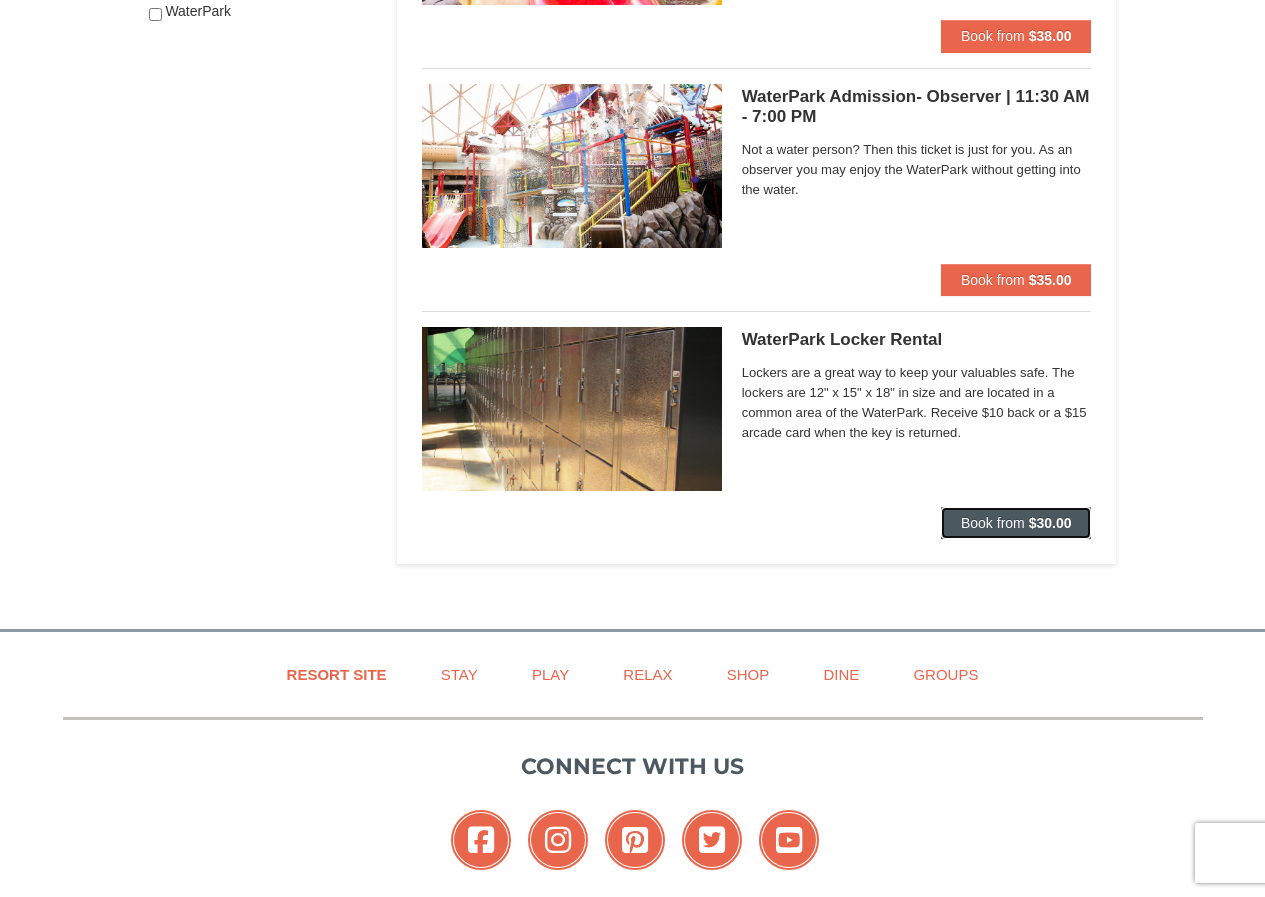 click on "Book from" at bounding box center (993, 523) 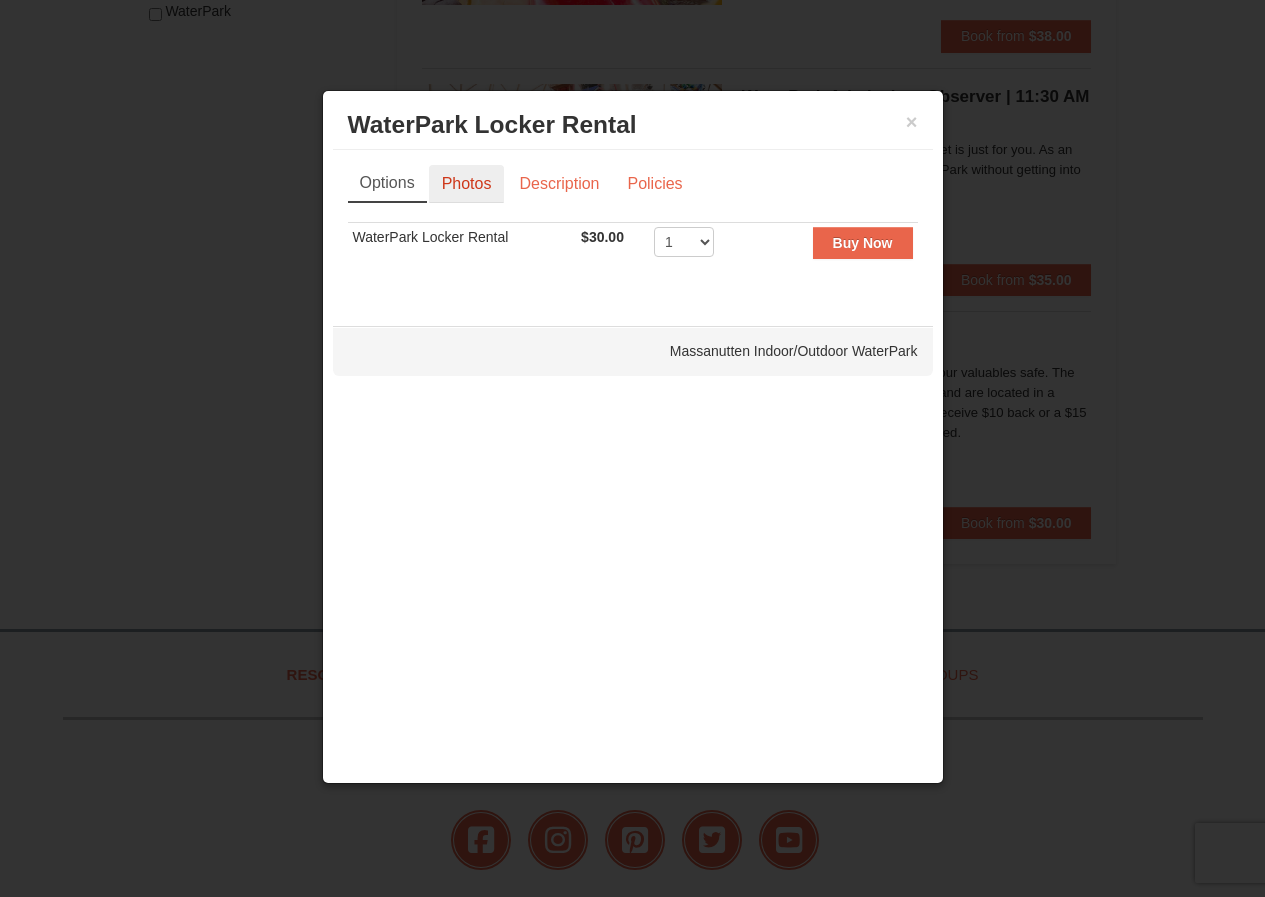 click on "Photos" at bounding box center (467, 184) 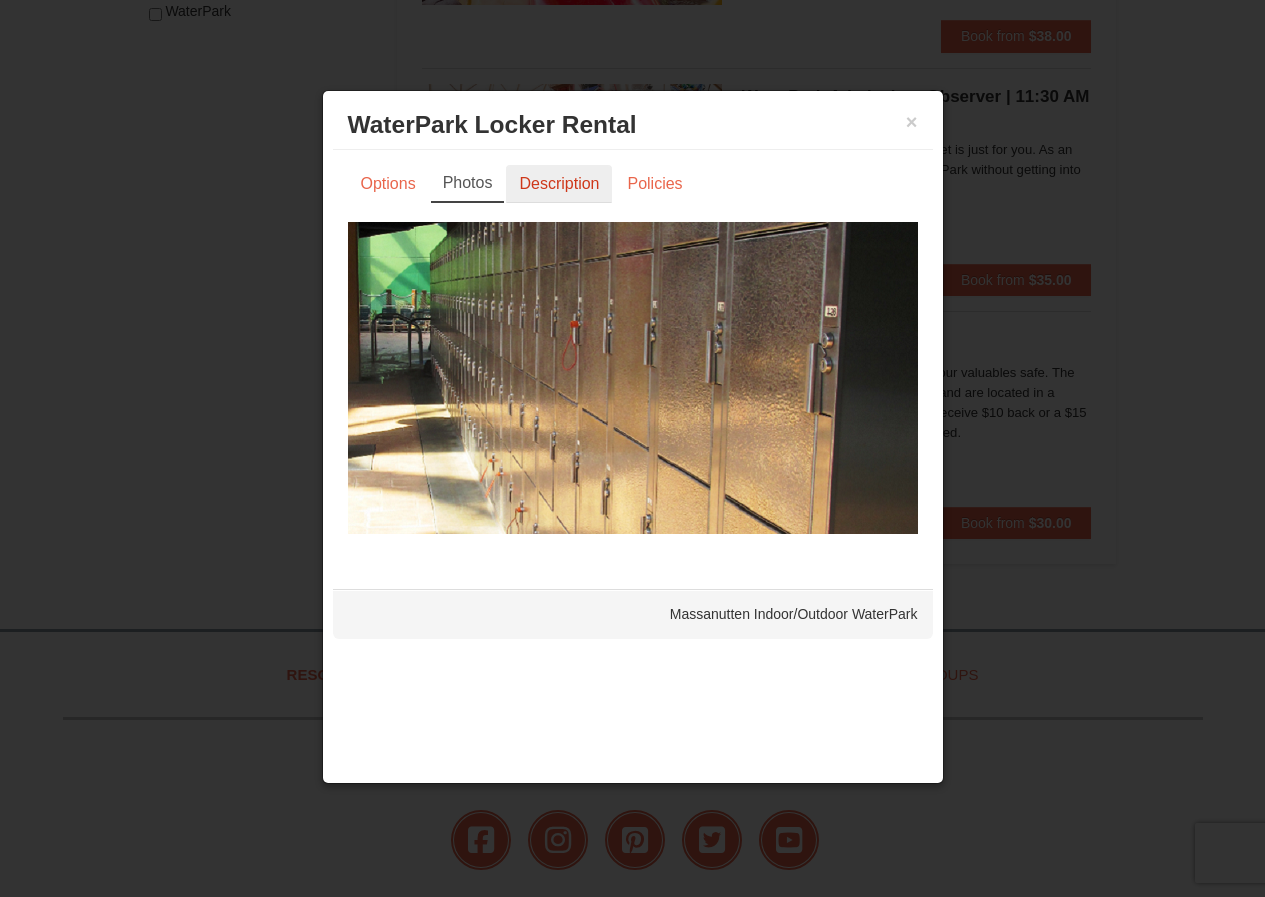click on "Description" at bounding box center [559, 184] 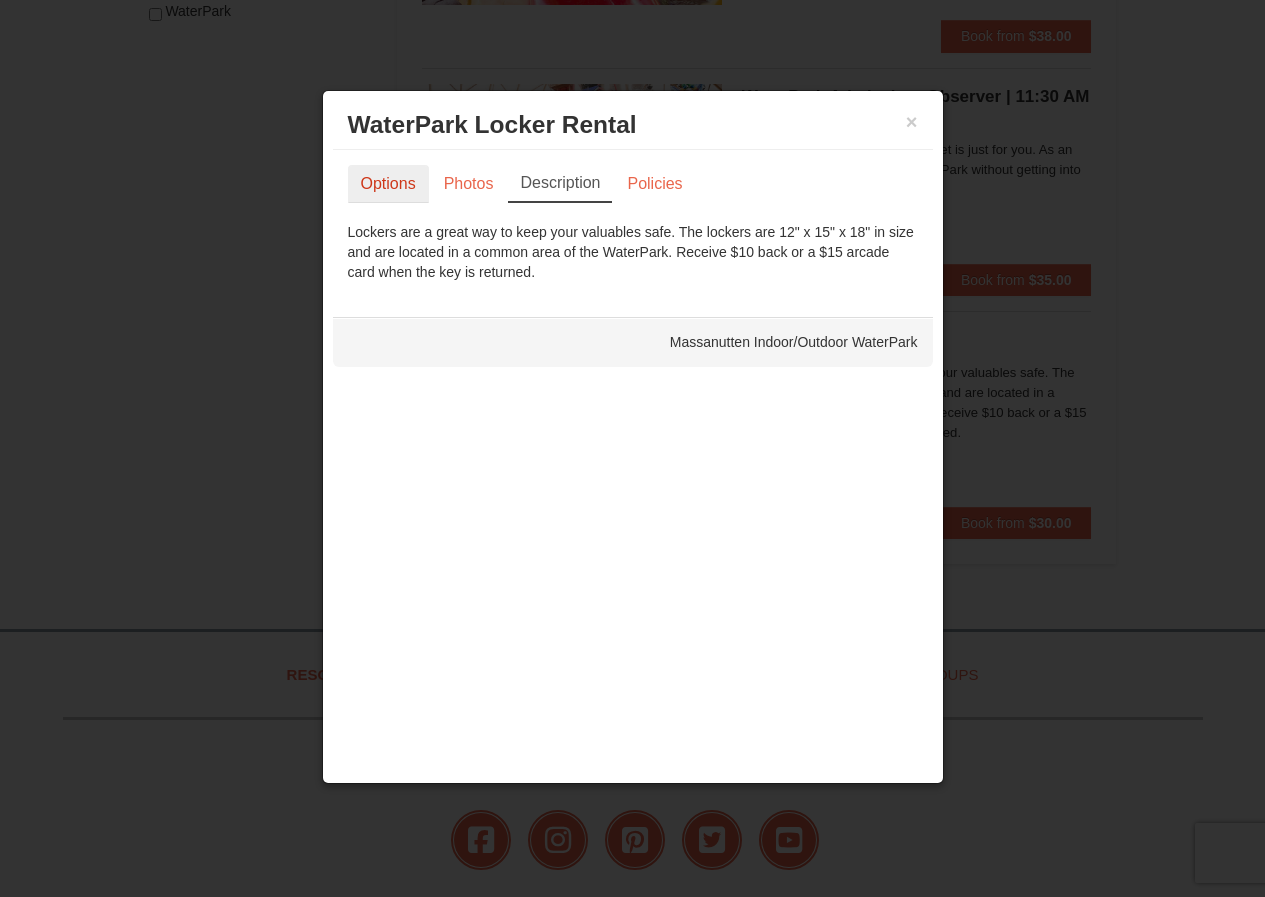 click on "Options" at bounding box center [388, 184] 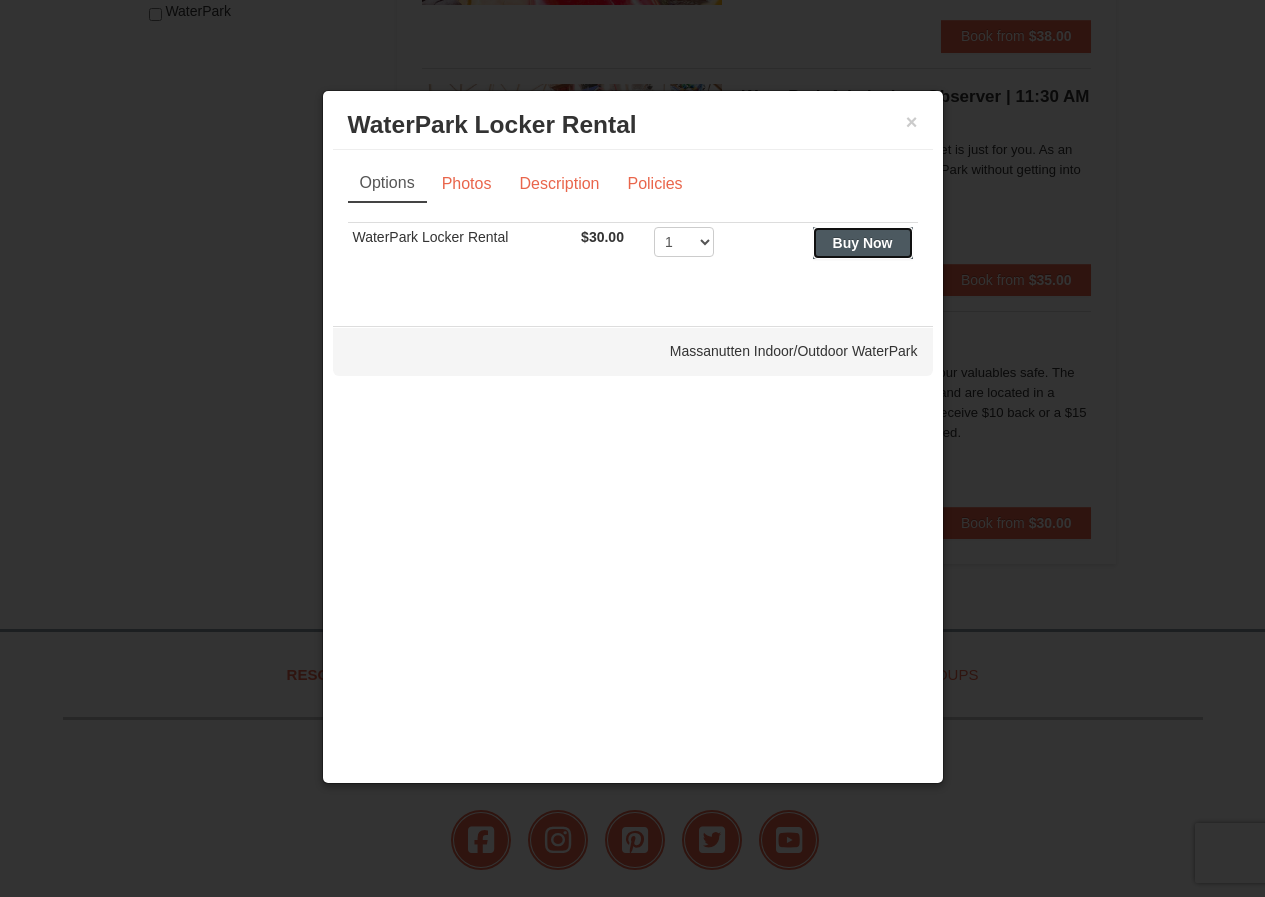 click on "Buy Now" at bounding box center (863, 243) 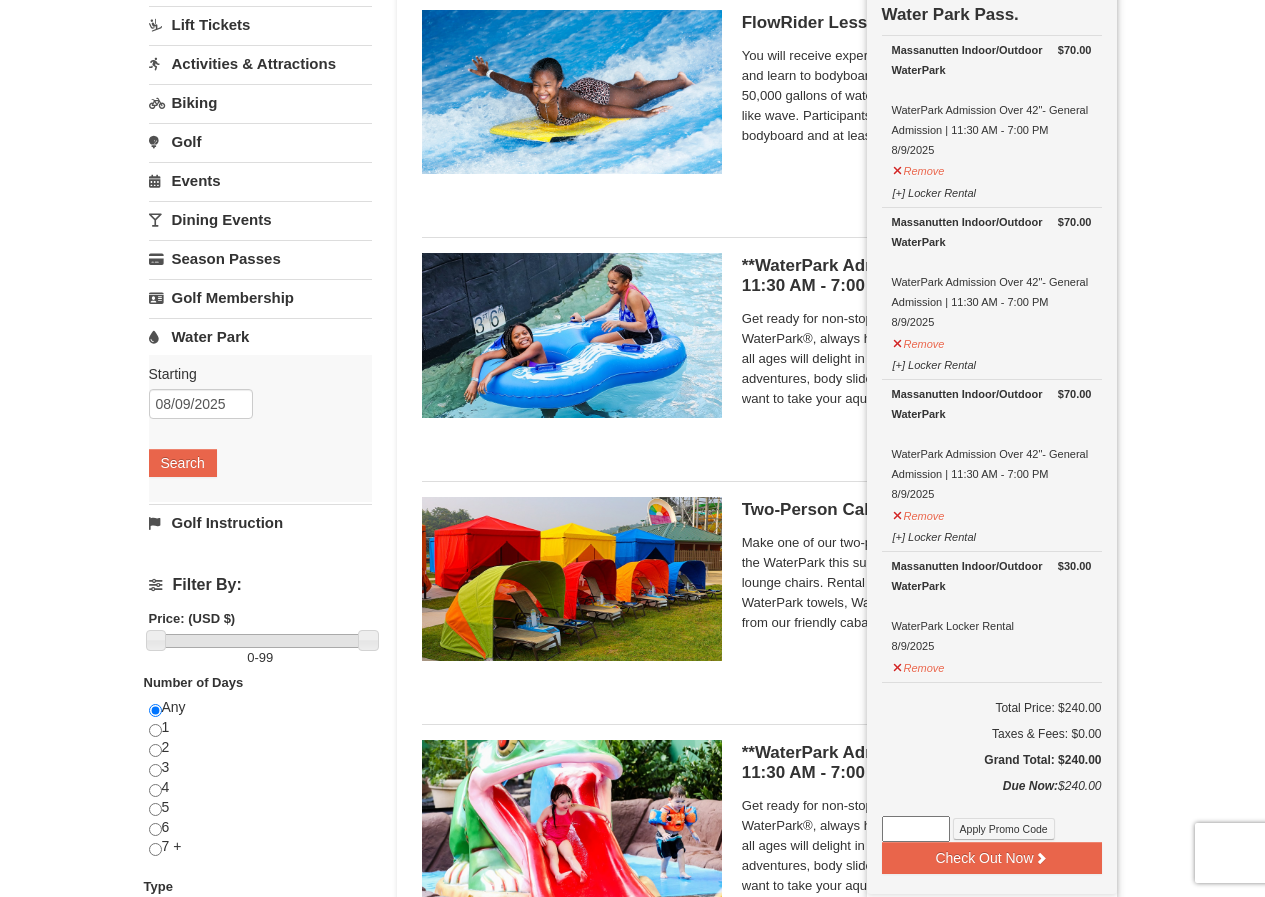 scroll, scrollTop: 306, scrollLeft: 0, axis: vertical 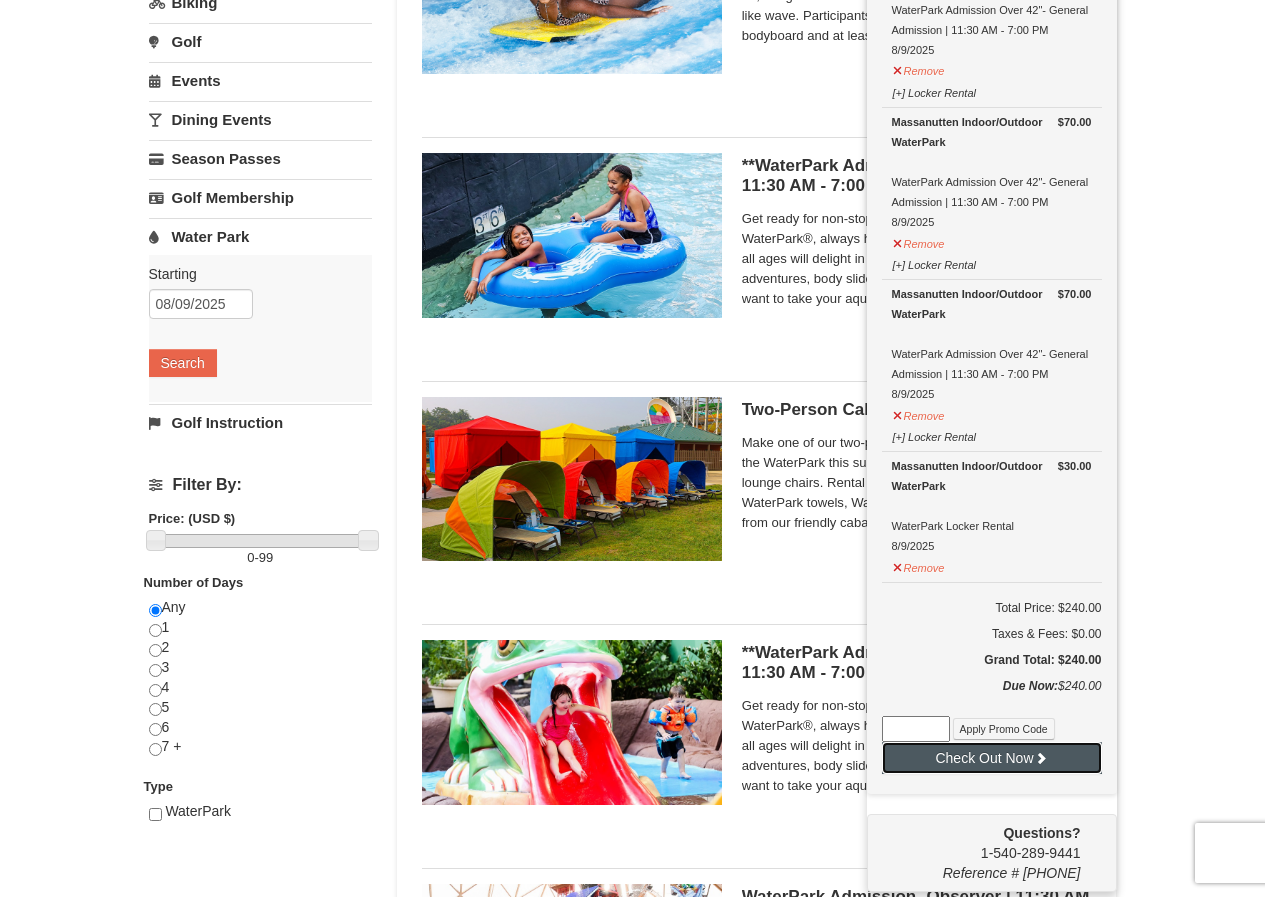 click on "Check Out Now" at bounding box center (992, 758) 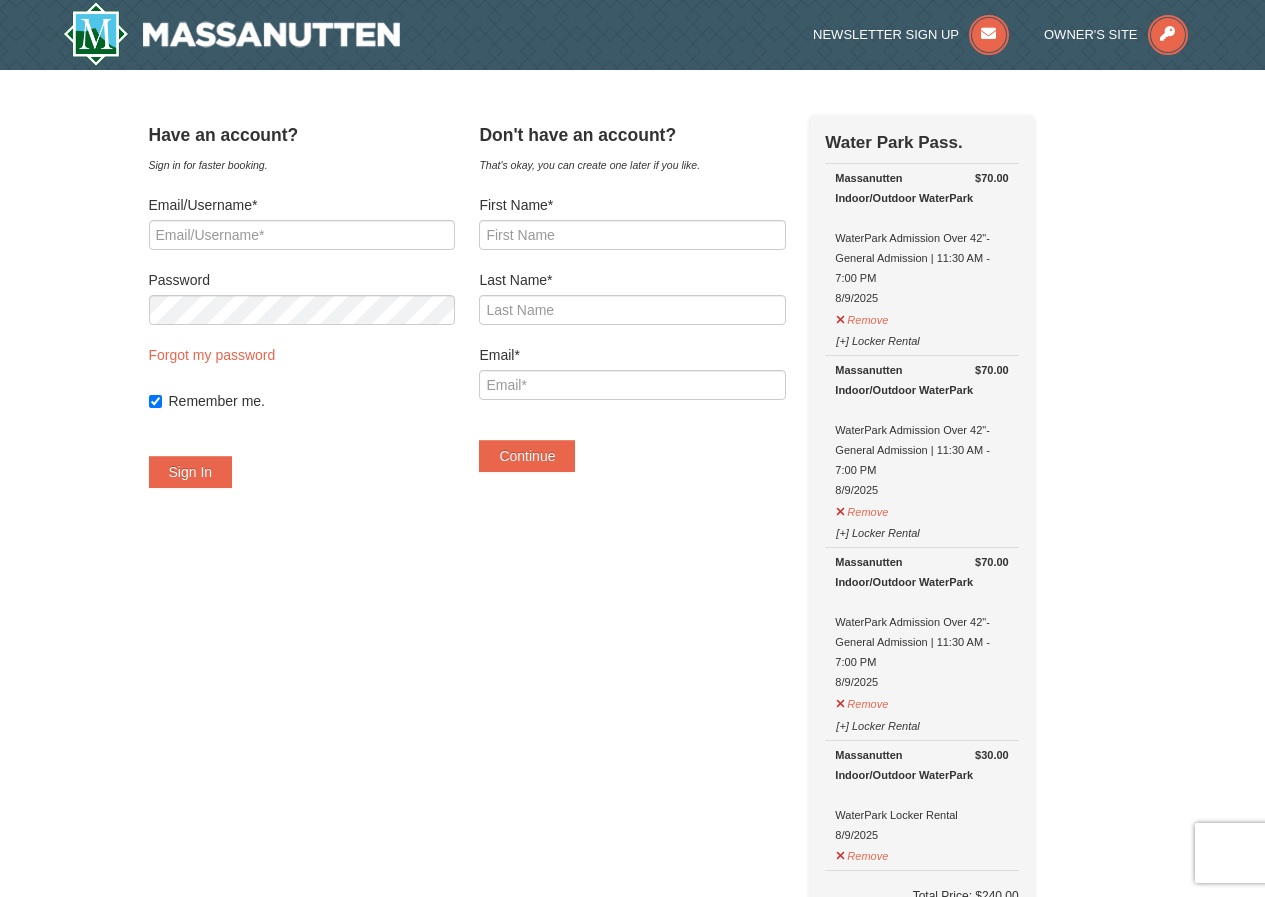 scroll, scrollTop: 0, scrollLeft: 0, axis: both 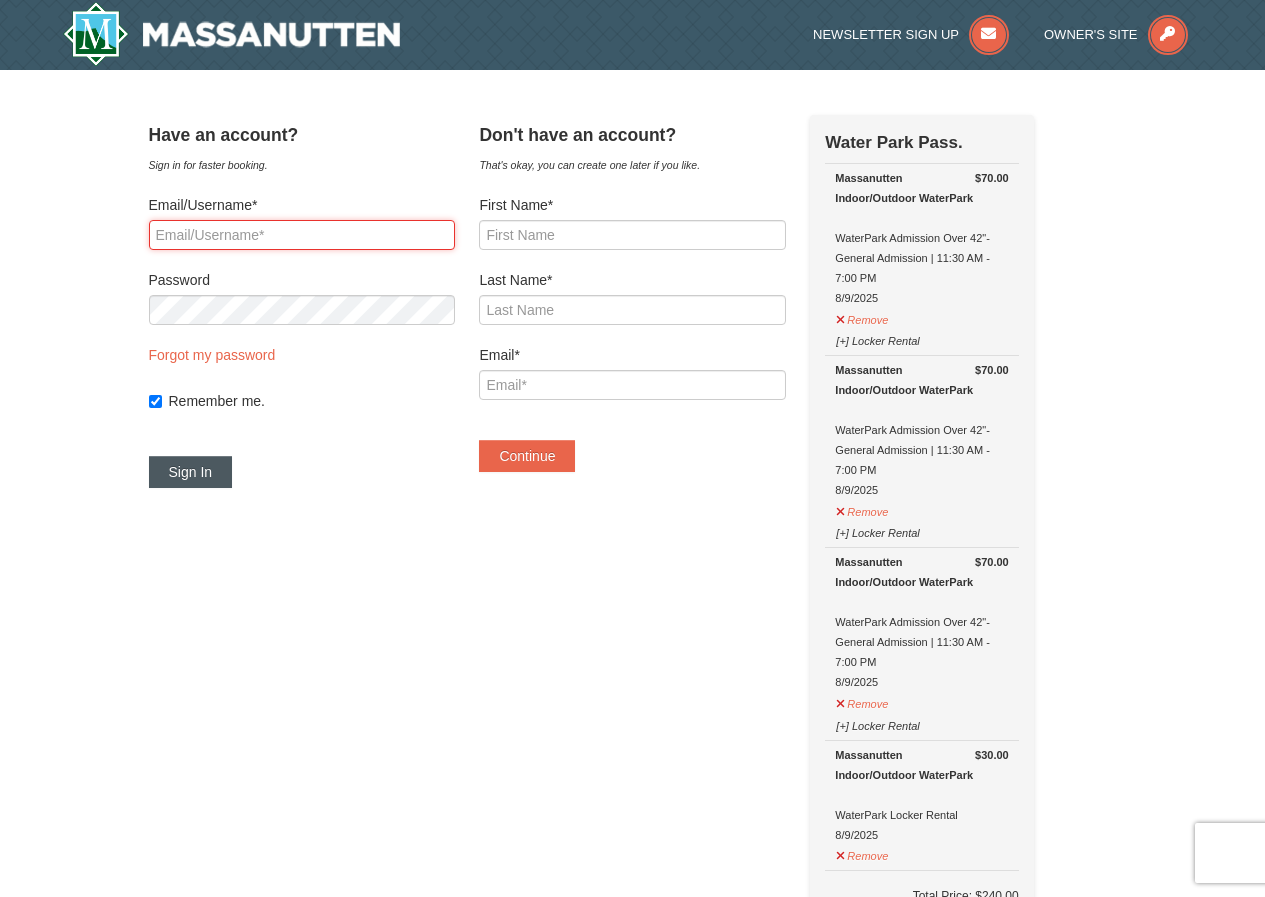 type on "telacy15@hotmail.com" 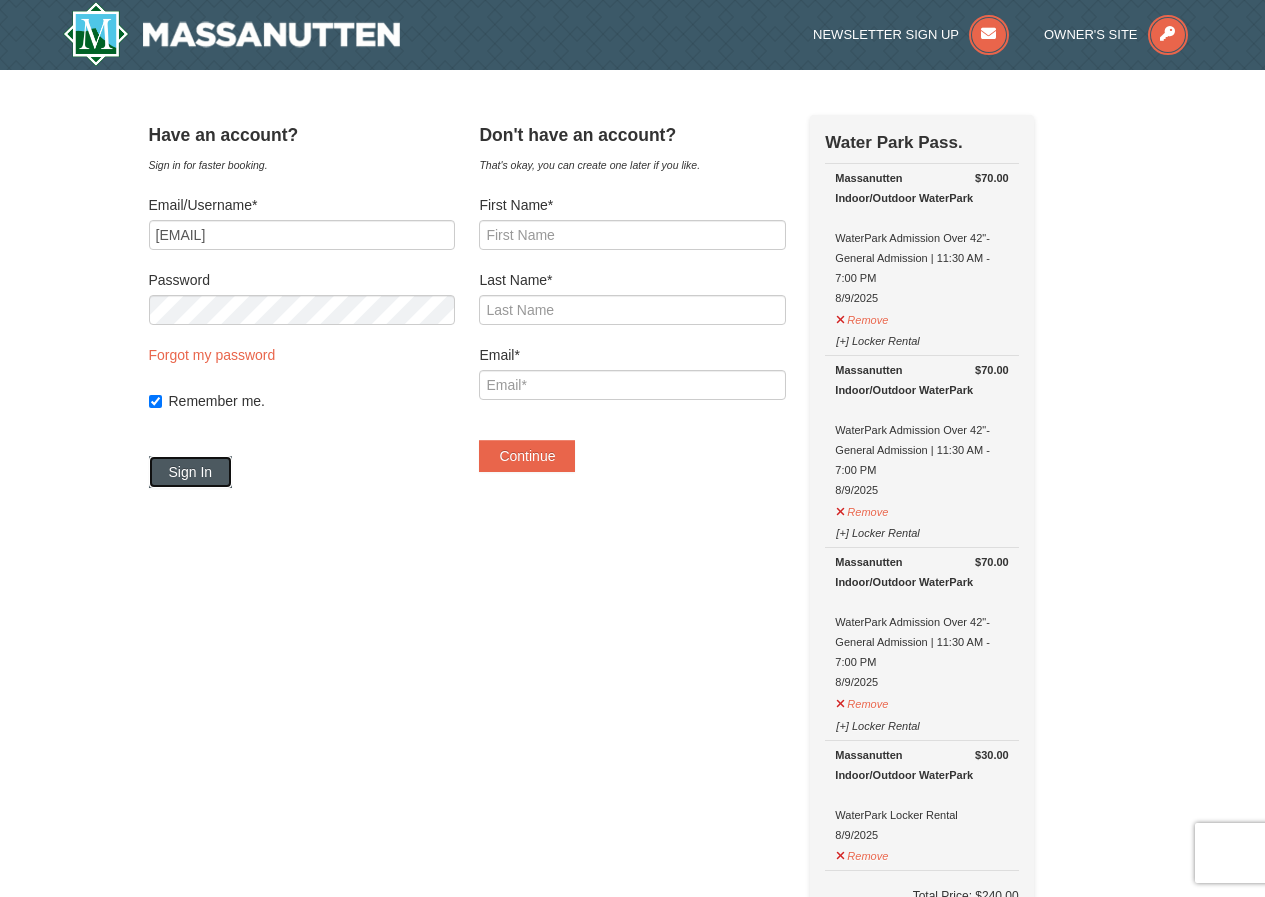 click on "Sign In" at bounding box center (191, 472) 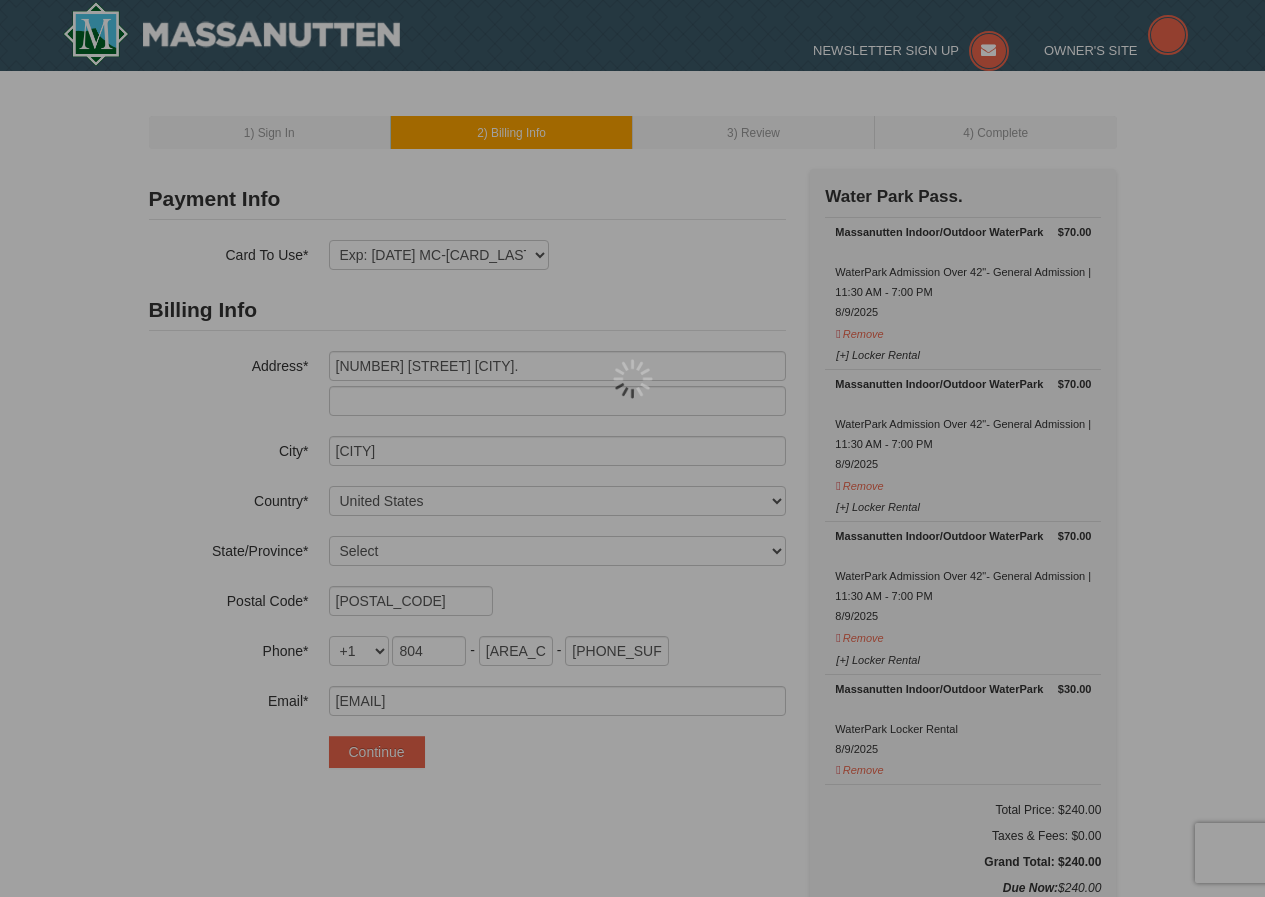 select on "[STATE]" 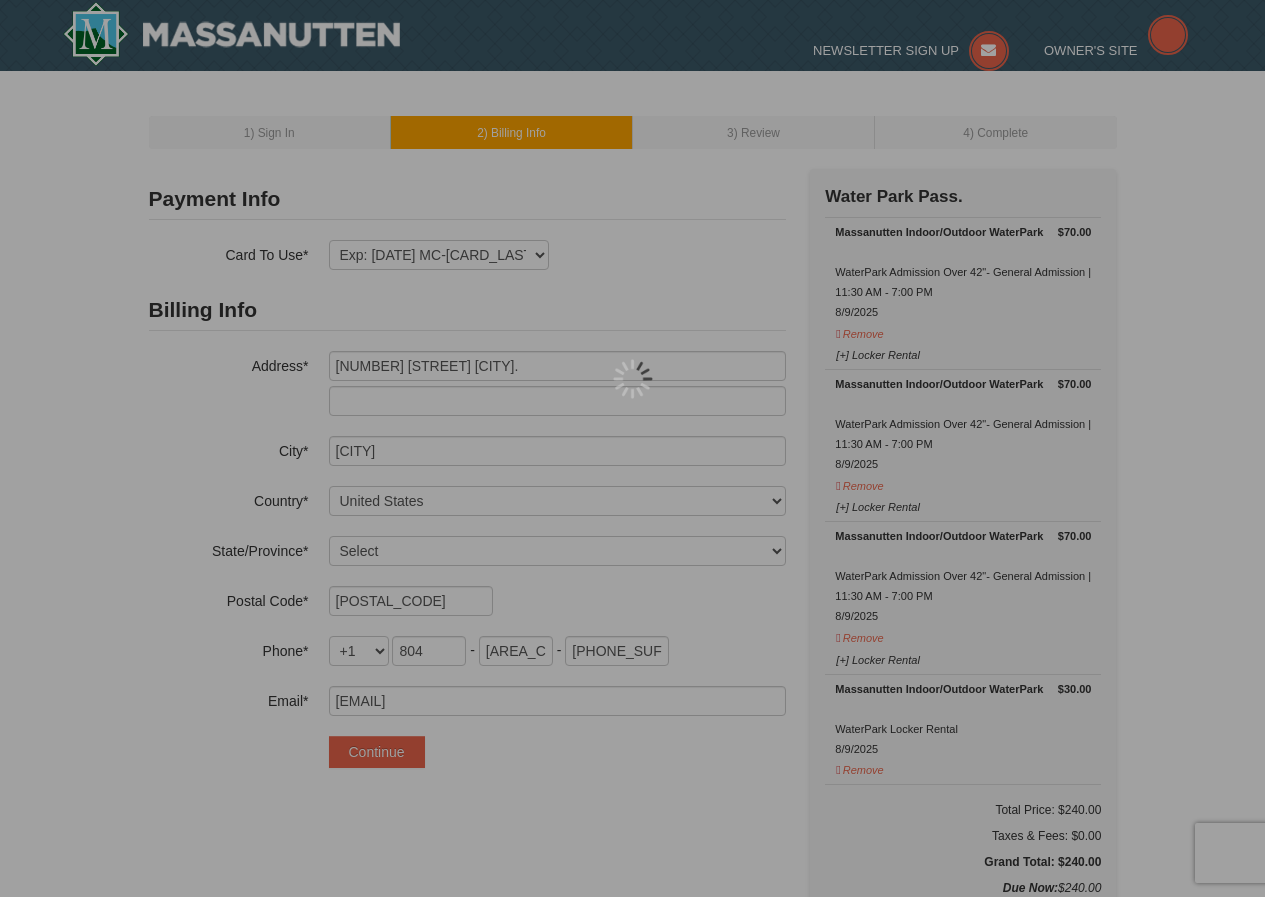 scroll, scrollTop: 0, scrollLeft: 0, axis: both 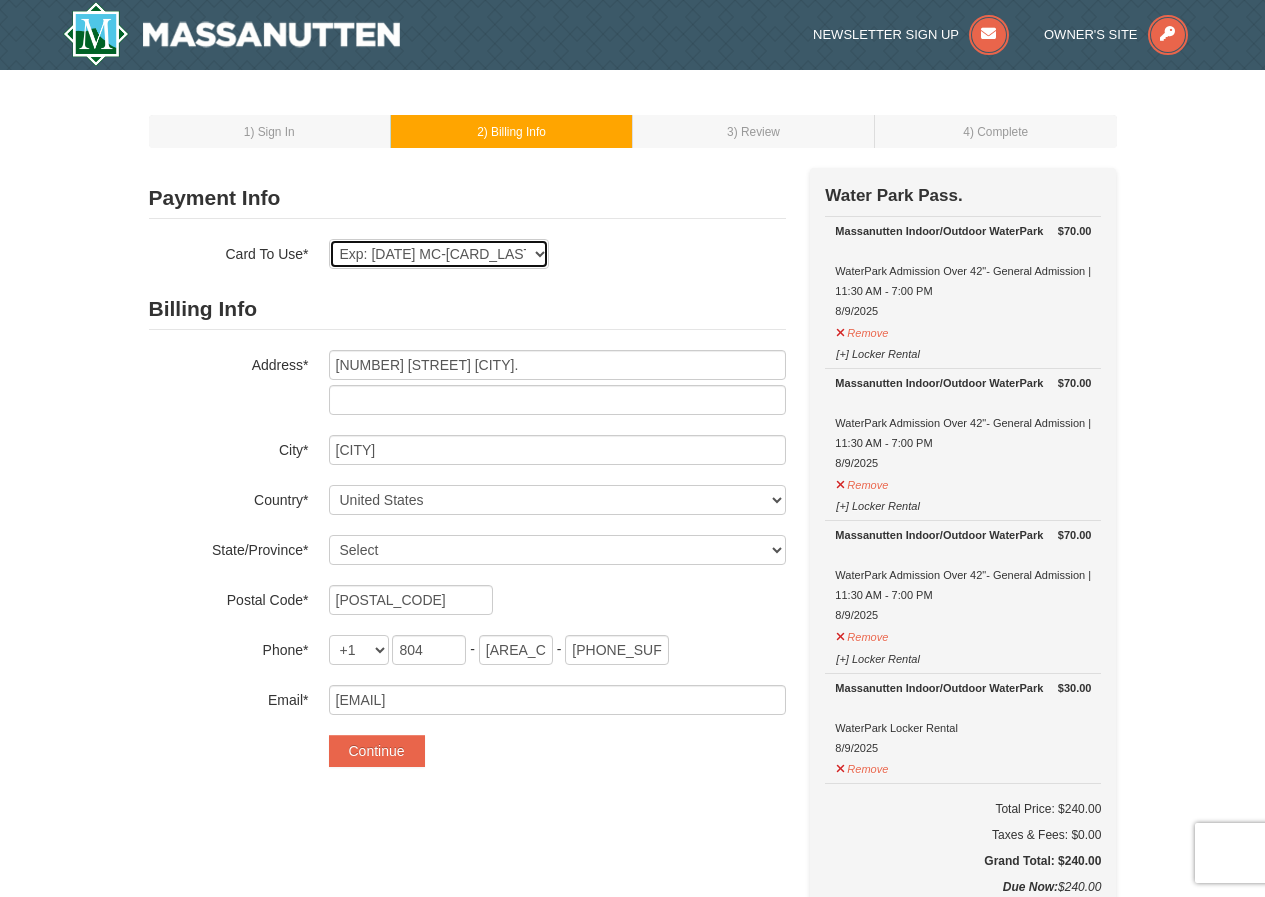click on "Exp: 02/26      VI-XXXX Exp: 08/28      MC-XXXX New Card" at bounding box center (439, 254) 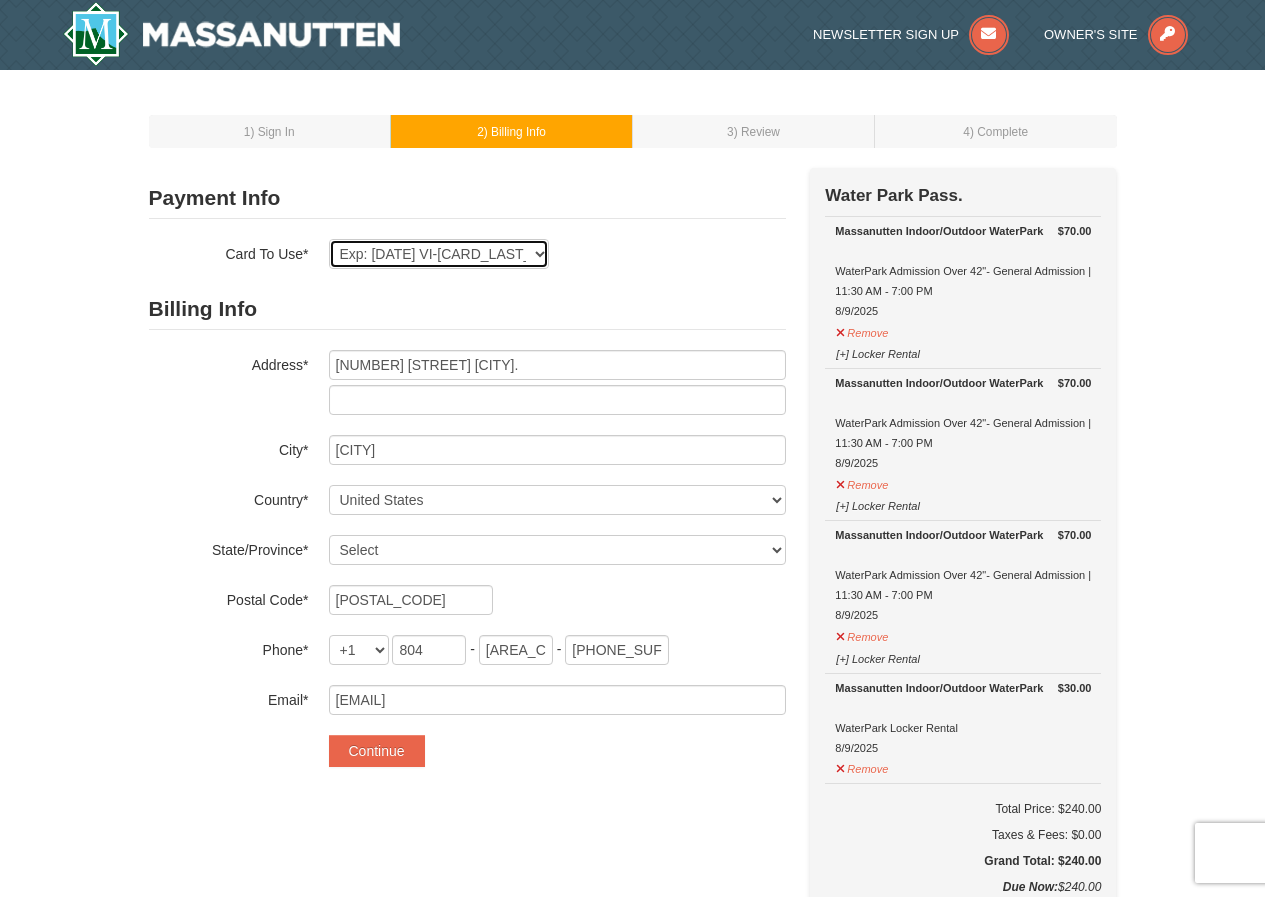 click on "Exp: 02/26      VI-XXXX Exp: 08/28      MC-XXXX New Card" at bounding box center (439, 254) 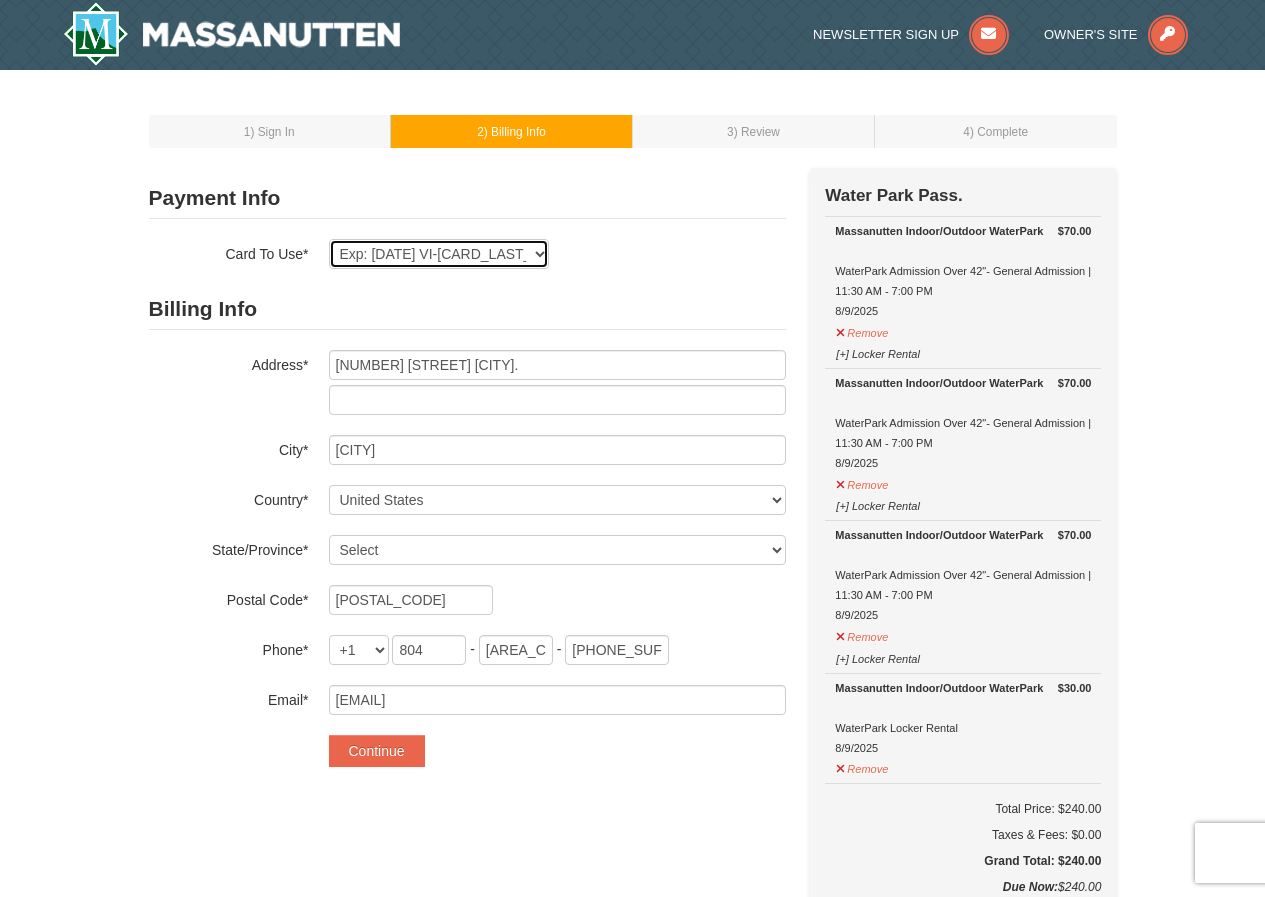 type on "12333 Gayton Station Blvd." 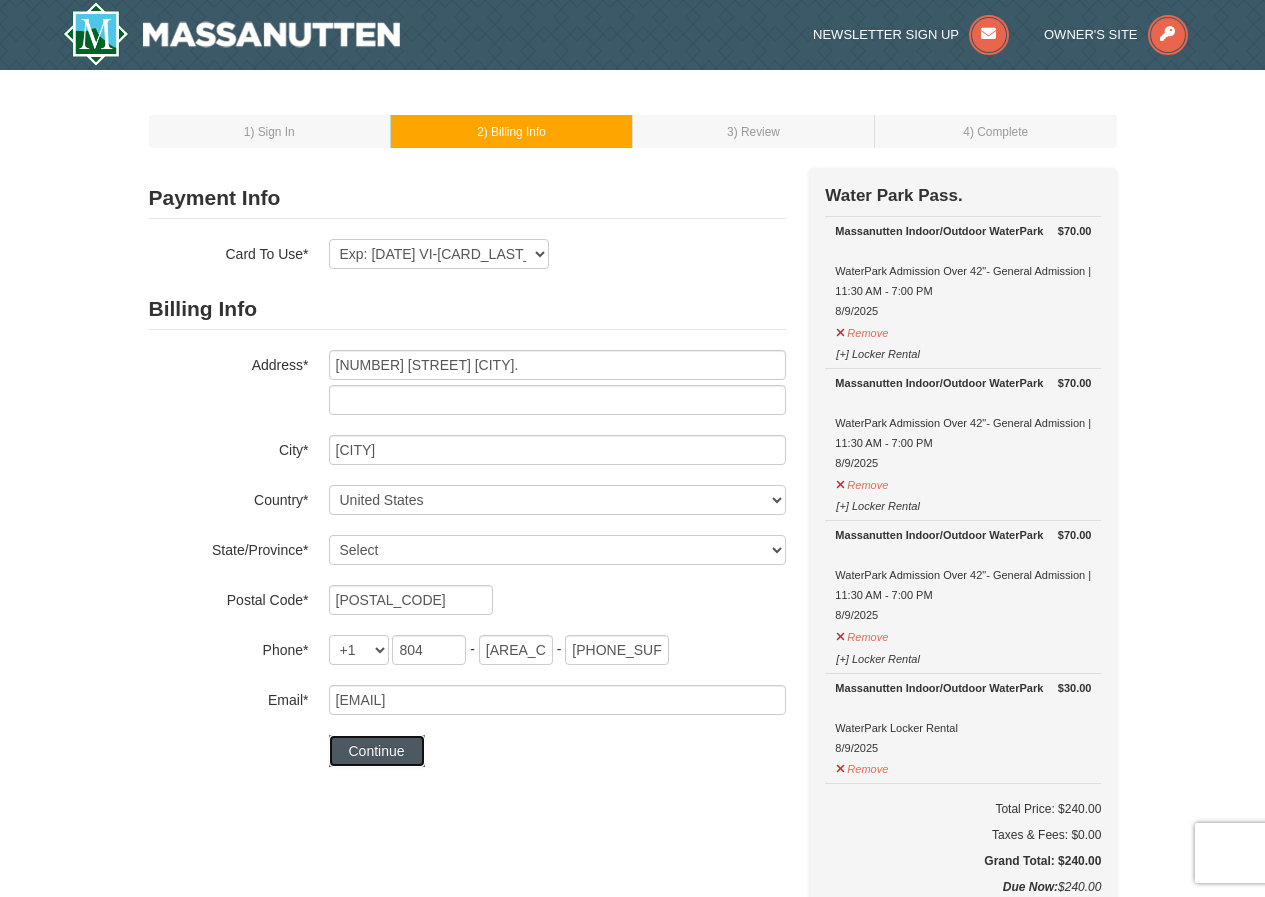 click on "Continue" at bounding box center (377, 751) 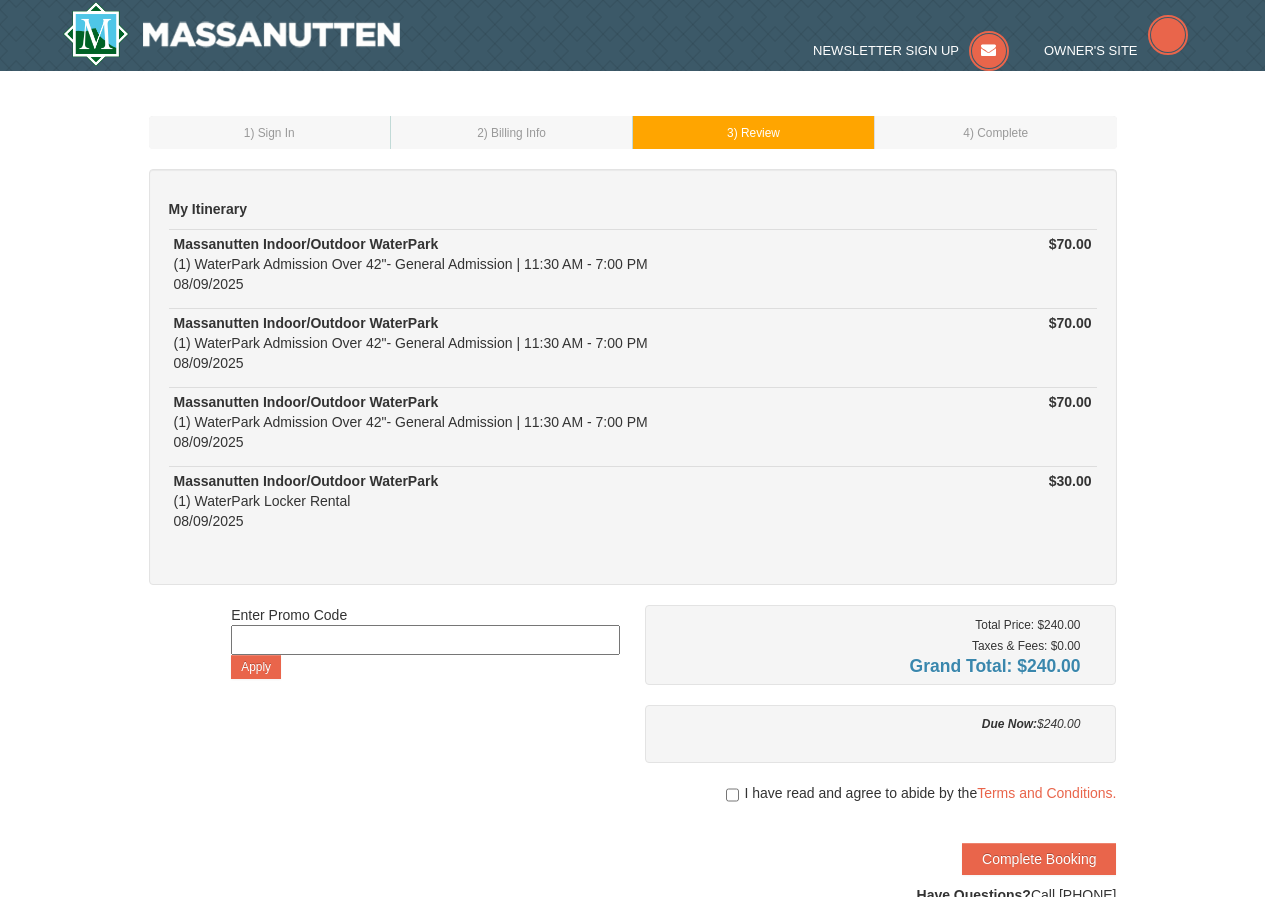 scroll, scrollTop: 0, scrollLeft: 0, axis: both 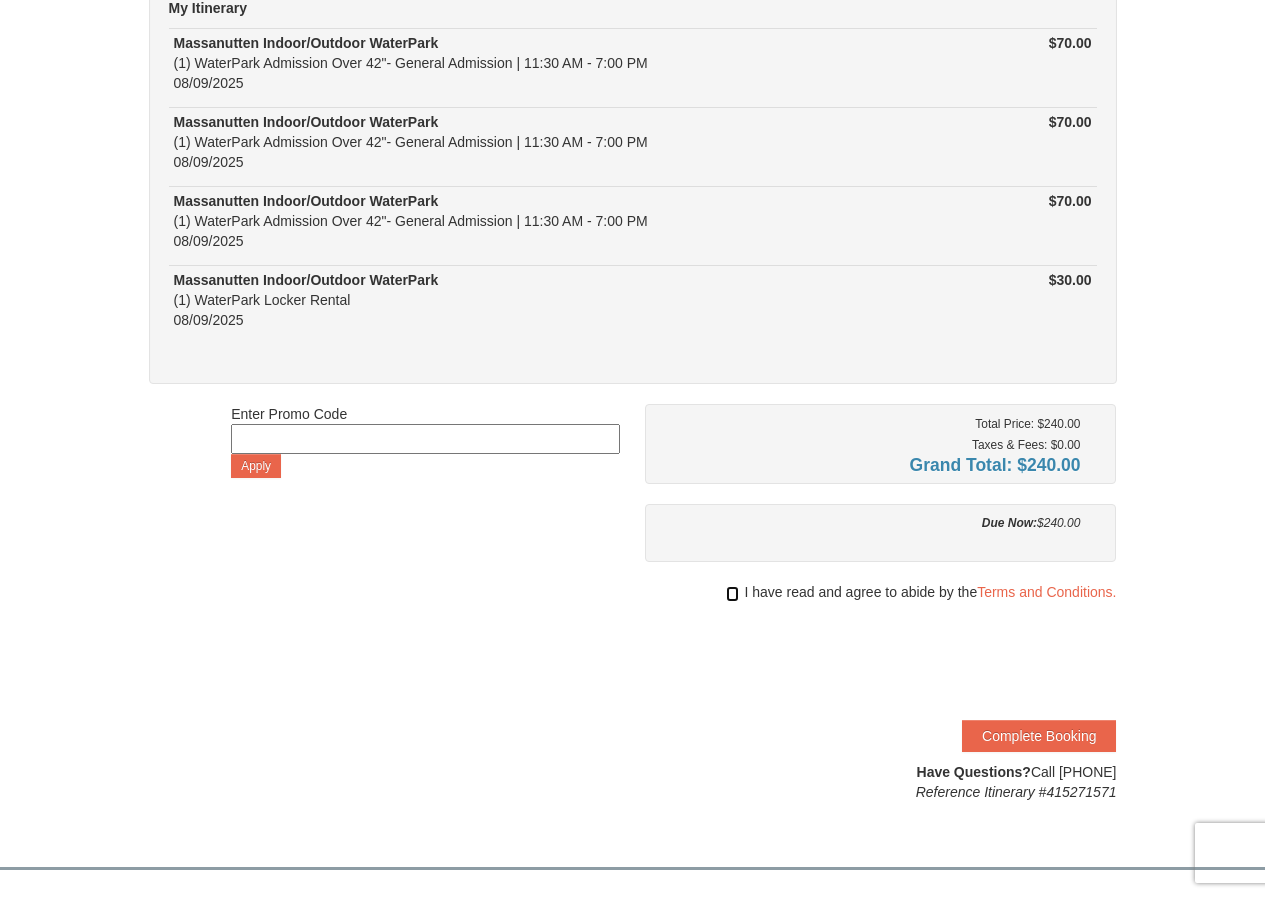 click at bounding box center [732, 594] 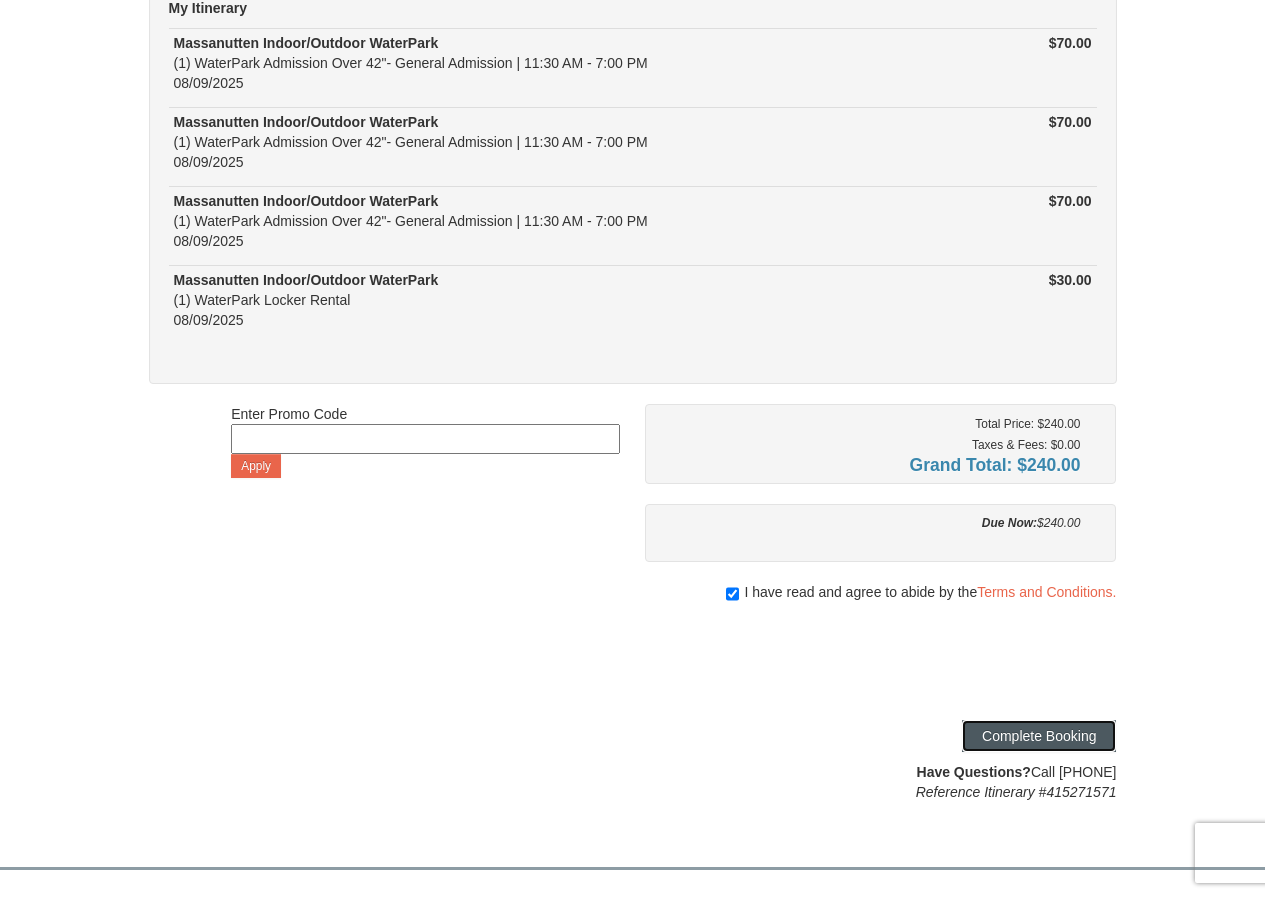 click on "Complete Booking" at bounding box center (1039, 736) 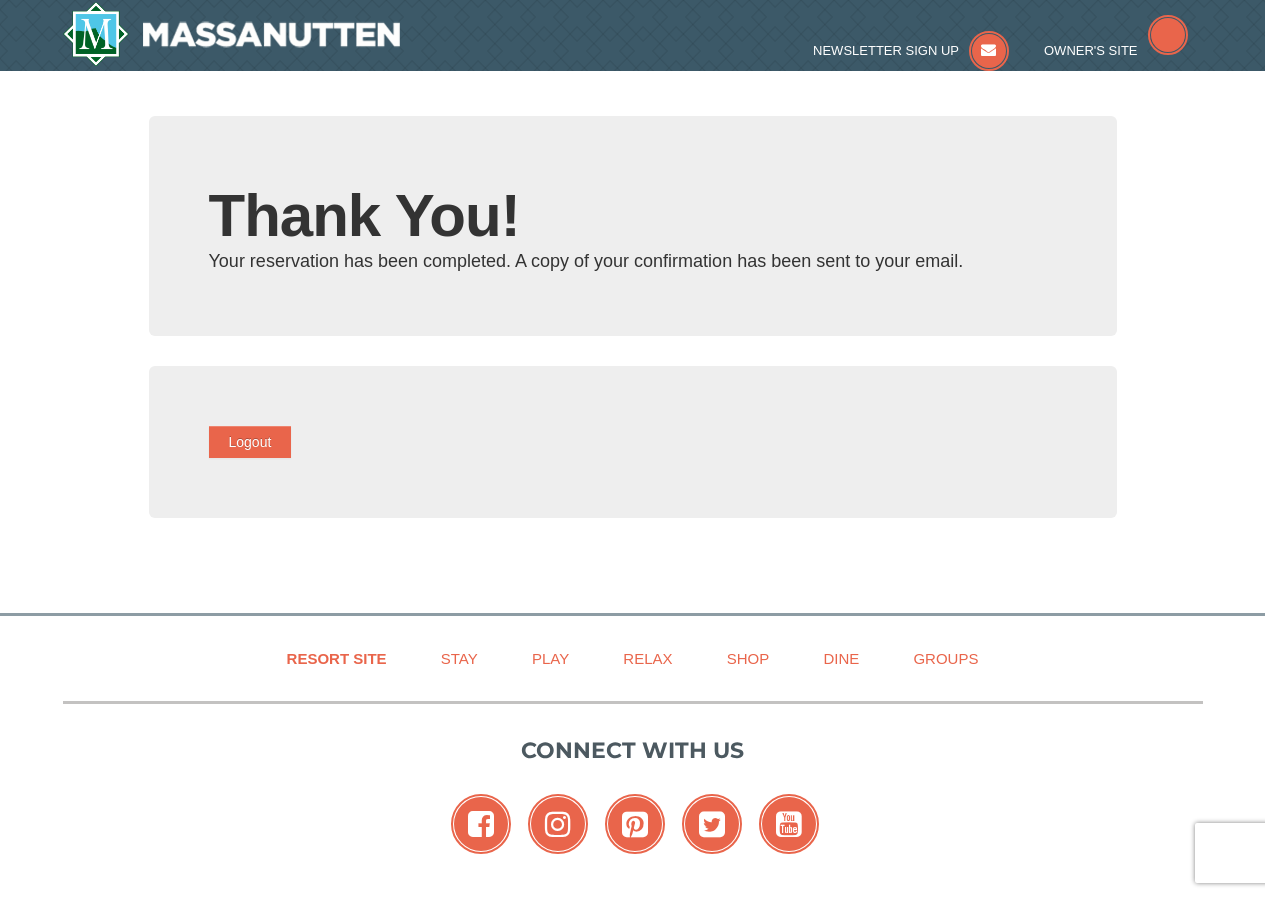 scroll, scrollTop: 0, scrollLeft: 0, axis: both 